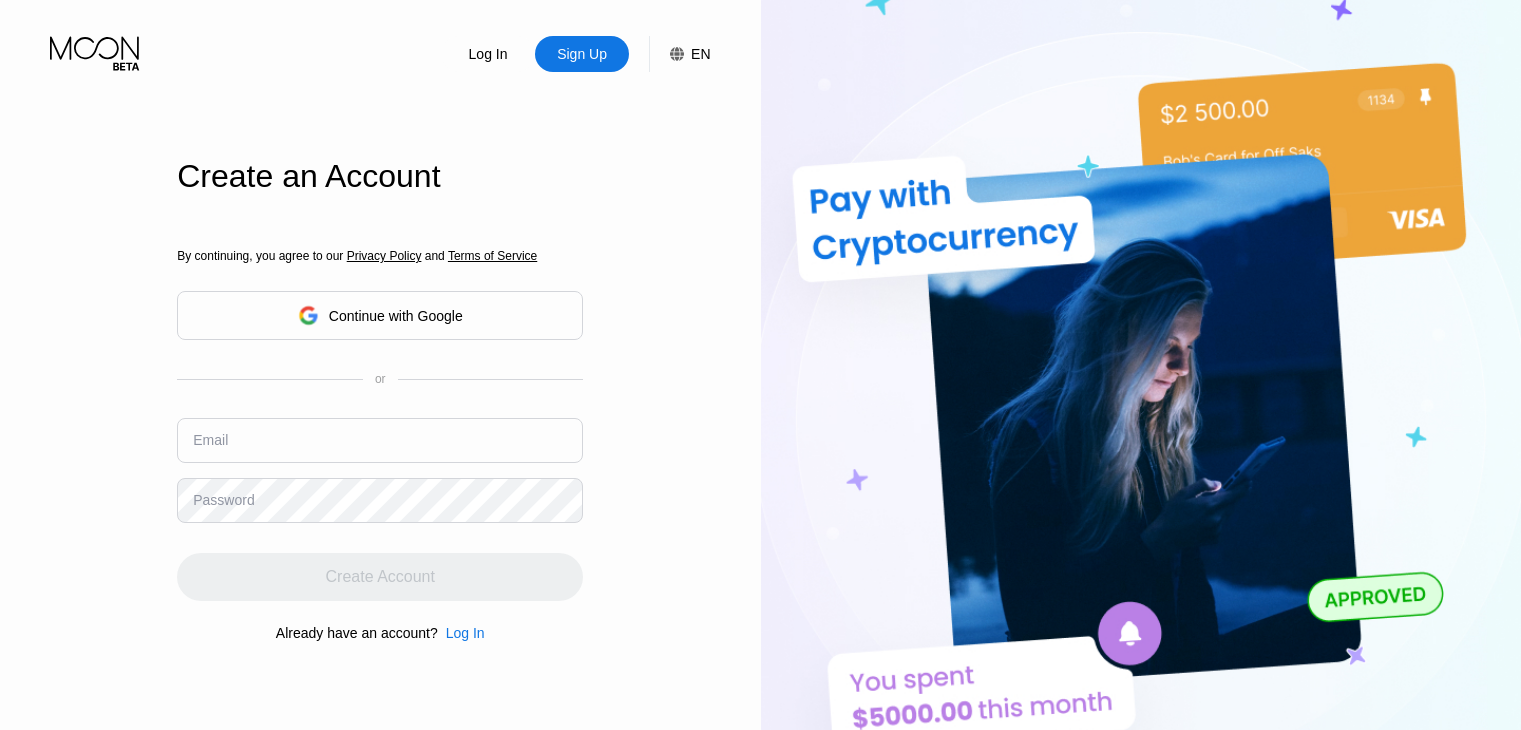 scroll, scrollTop: 0, scrollLeft: 0, axis: both 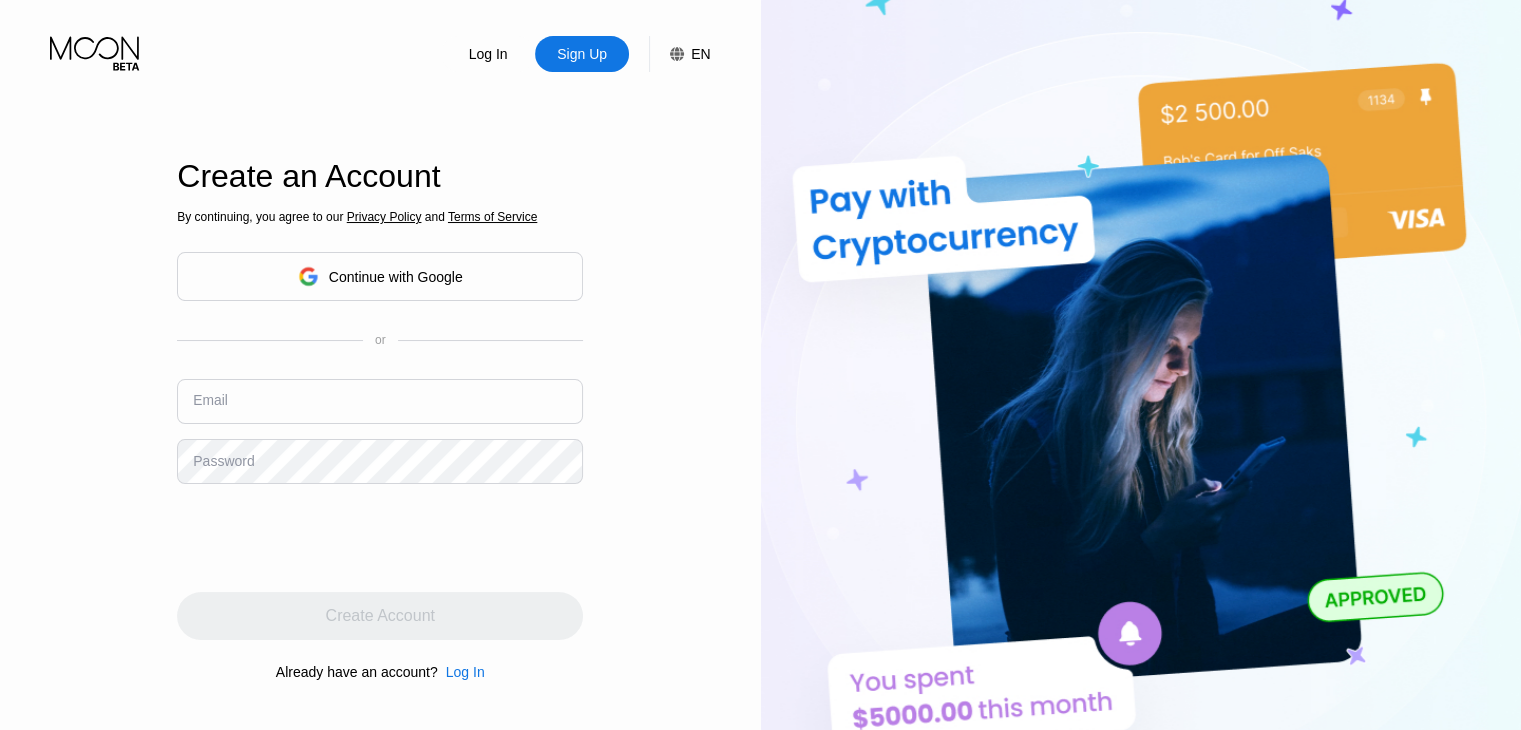 click at bounding box center [380, 401] 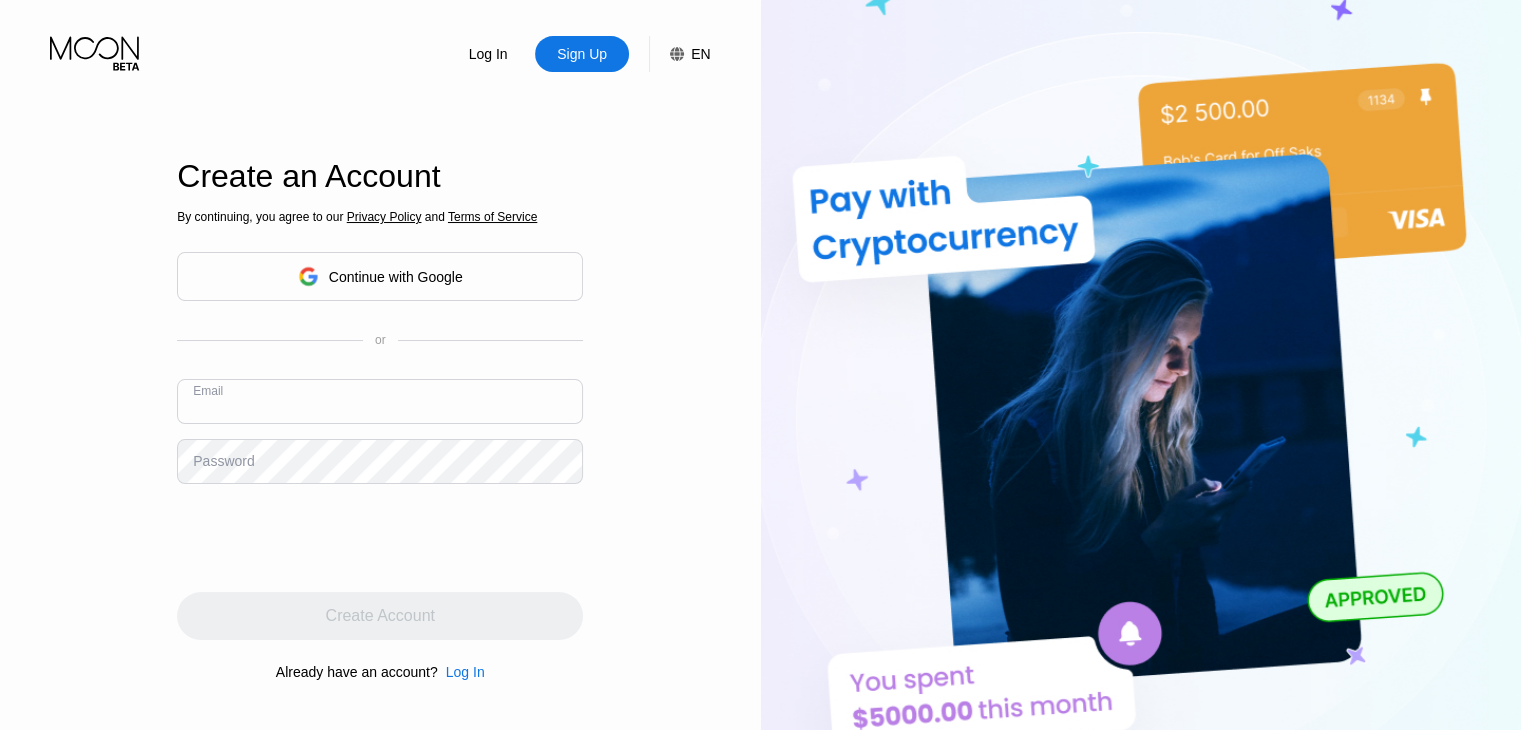 paste on "[EMAIL_ADDRESS][DOMAIN_NAME]" 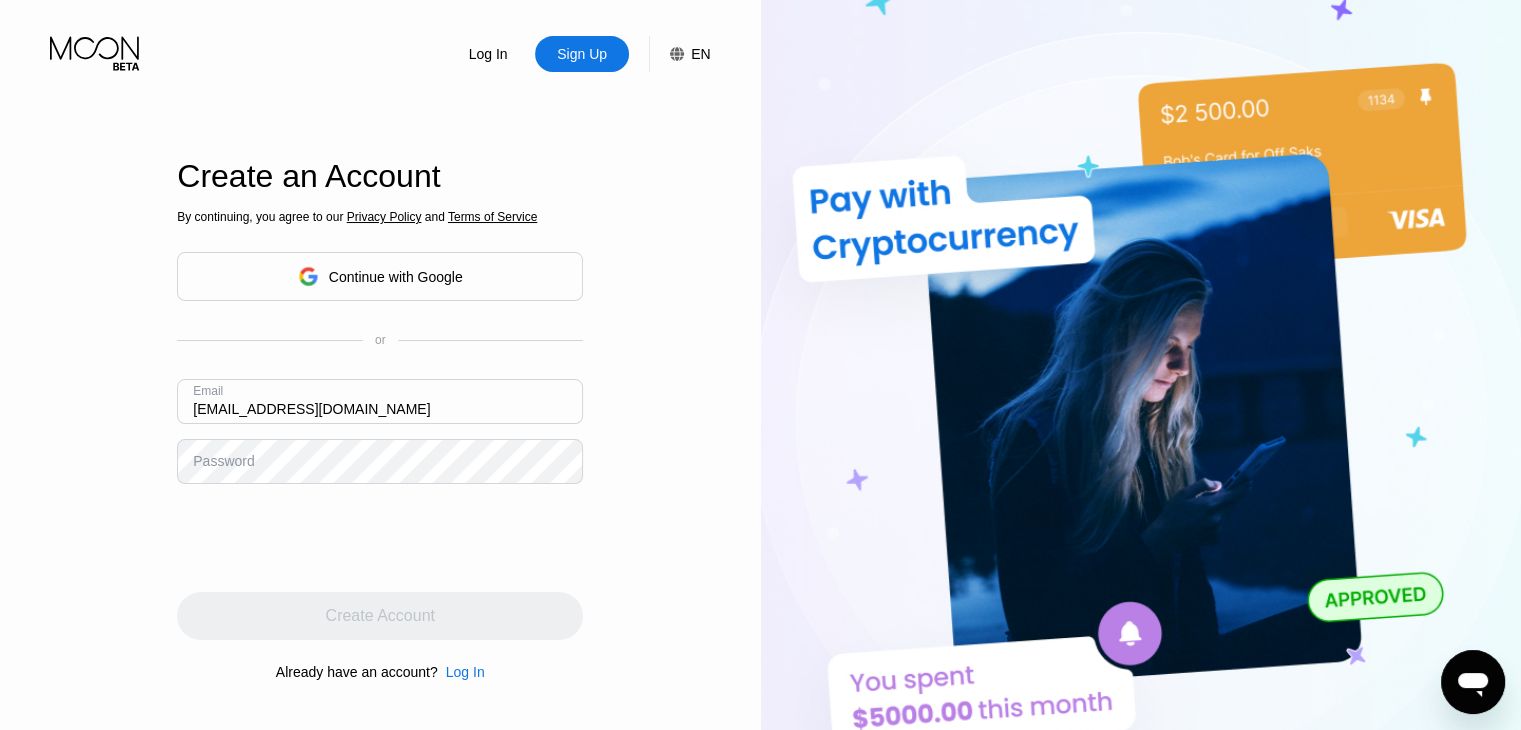 scroll, scrollTop: 0, scrollLeft: 0, axis: both 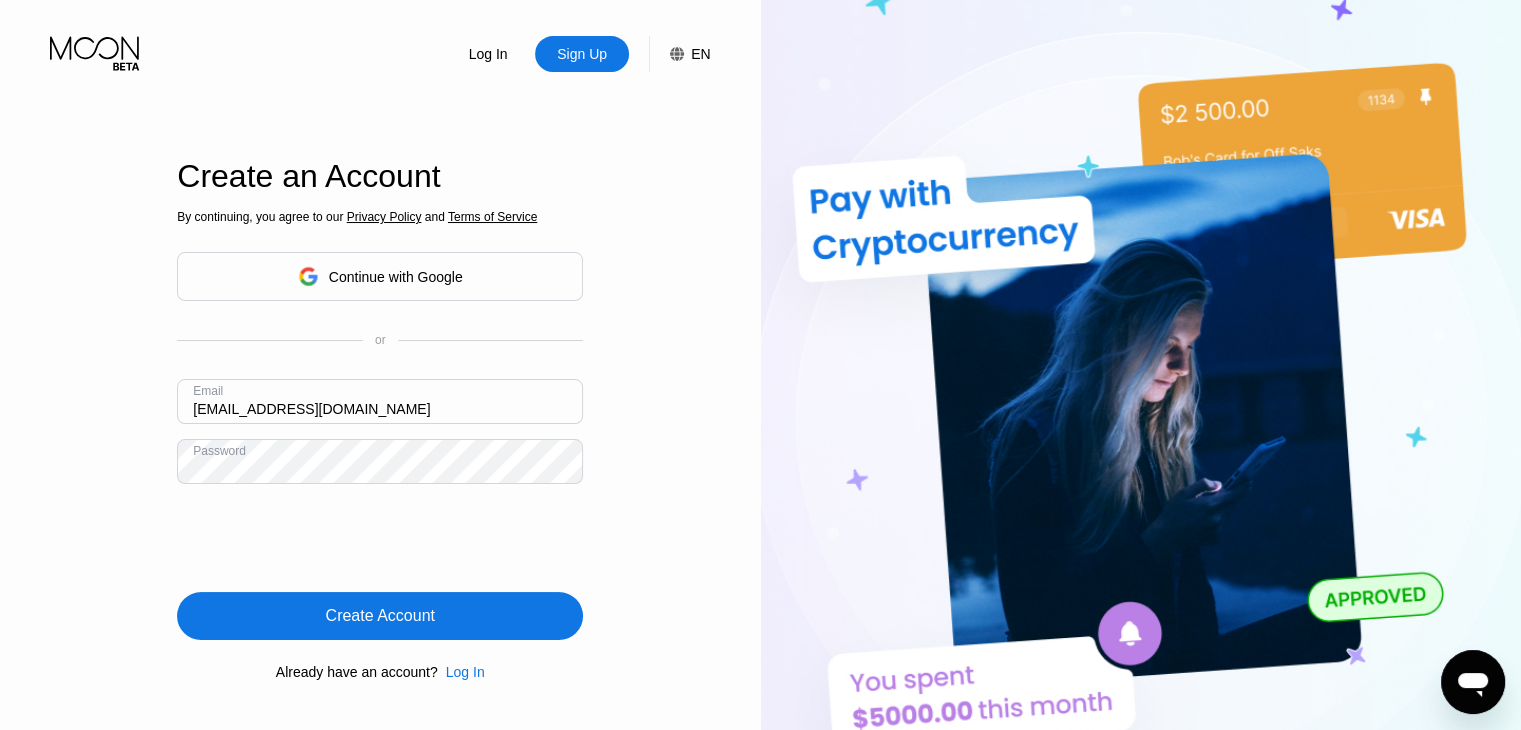 click on "Create Account" at bounding box center [380, 616] 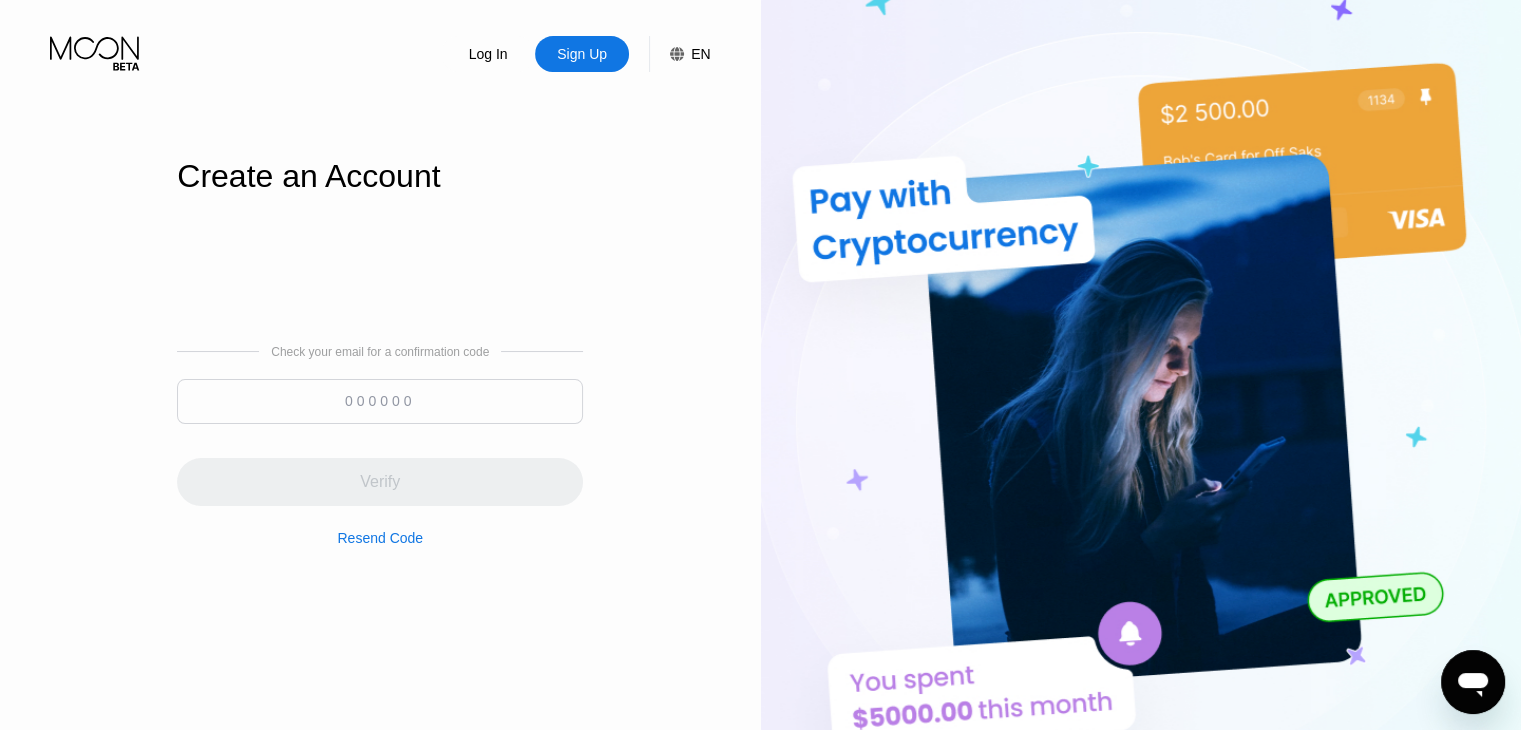 click at bounding box center (380, 401) 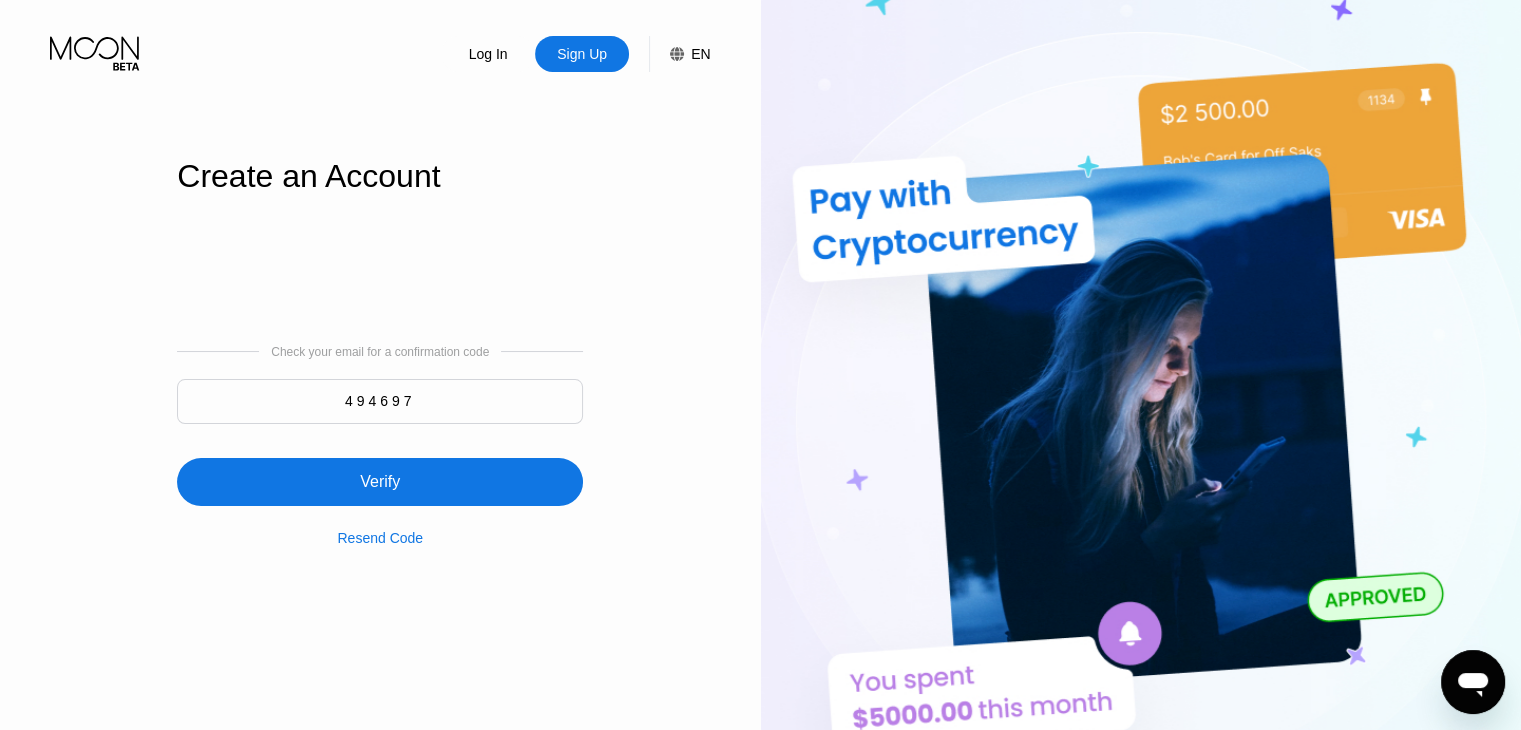 type on "494697" 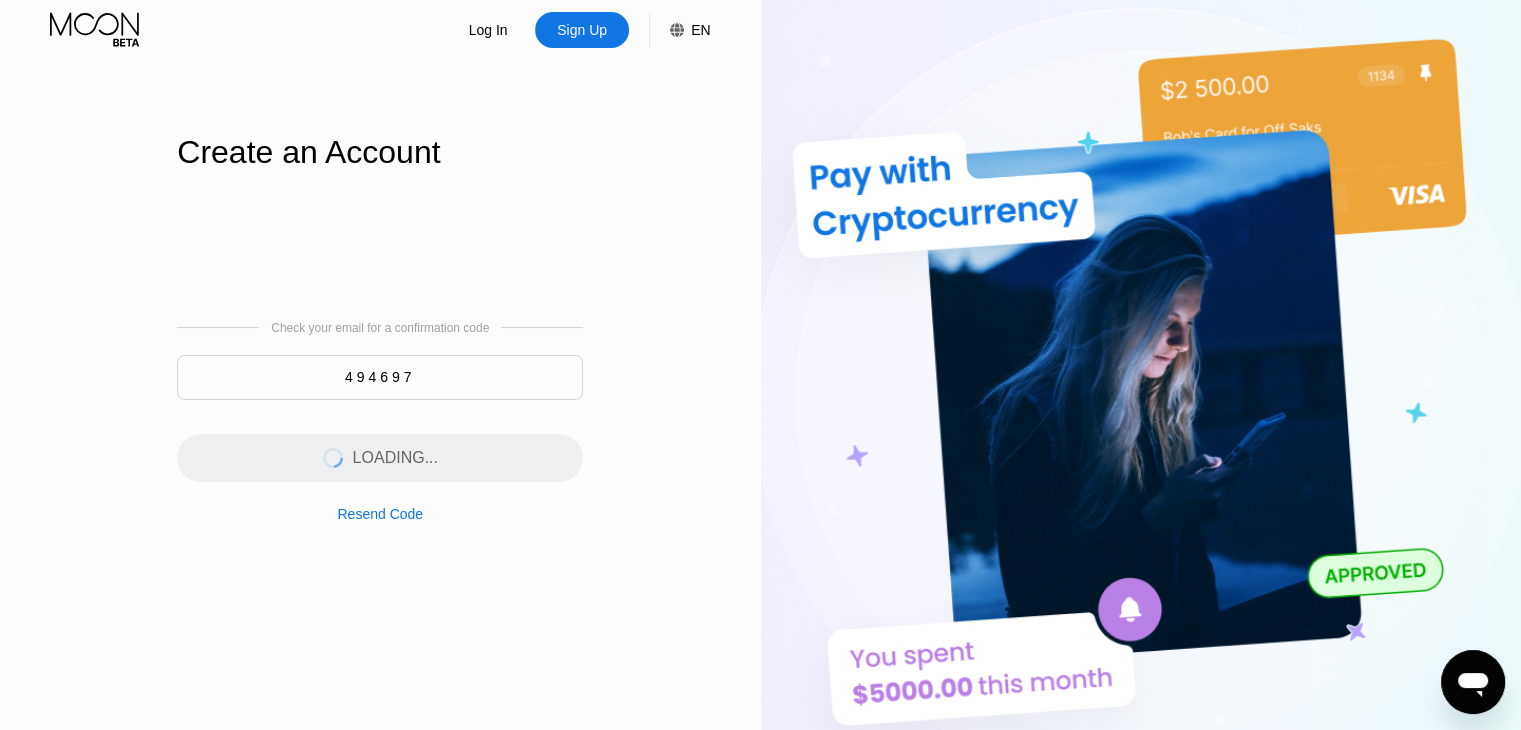 scroll, scrollTop: 0, scrollLeft: 0, axis: both 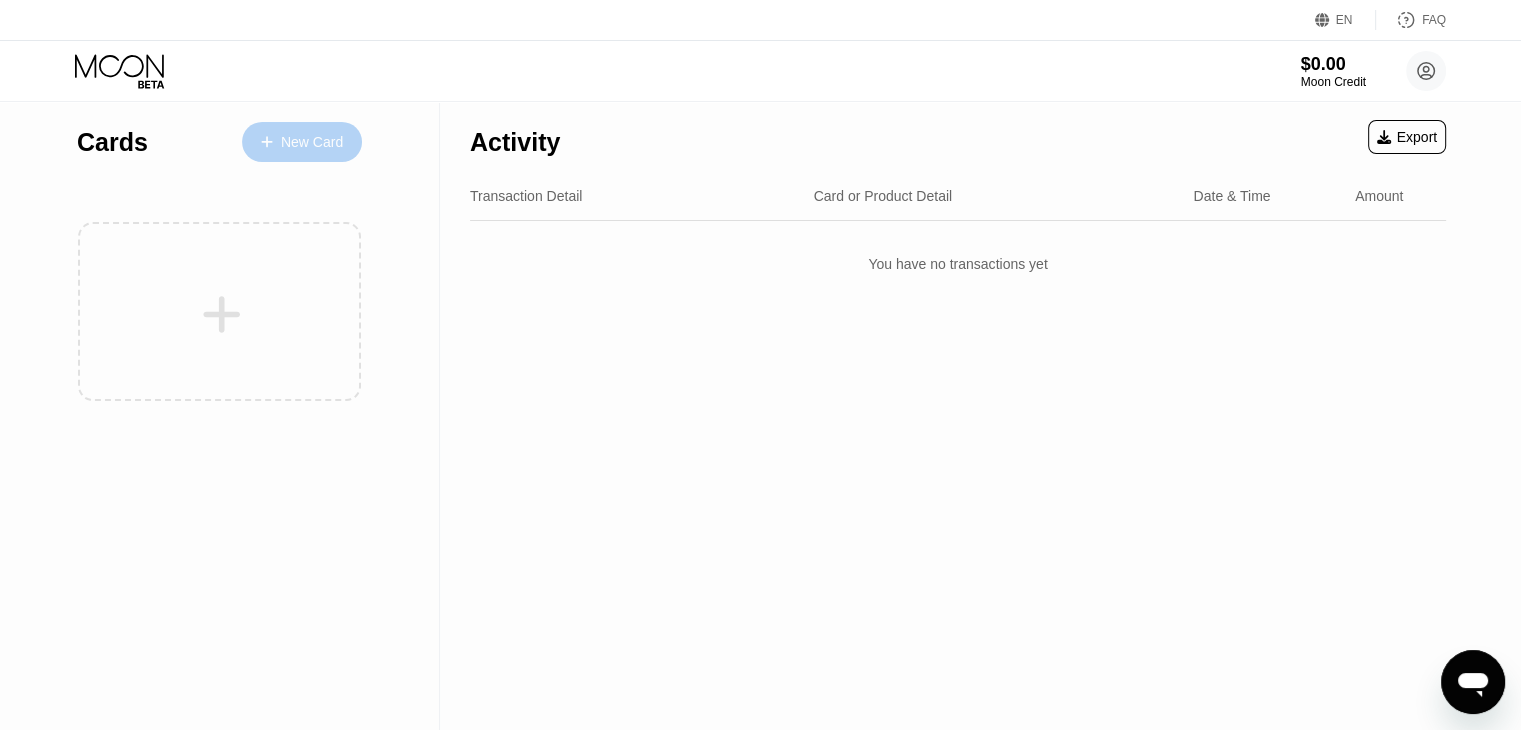 click on "New Card" at bounding box center [312, 142] 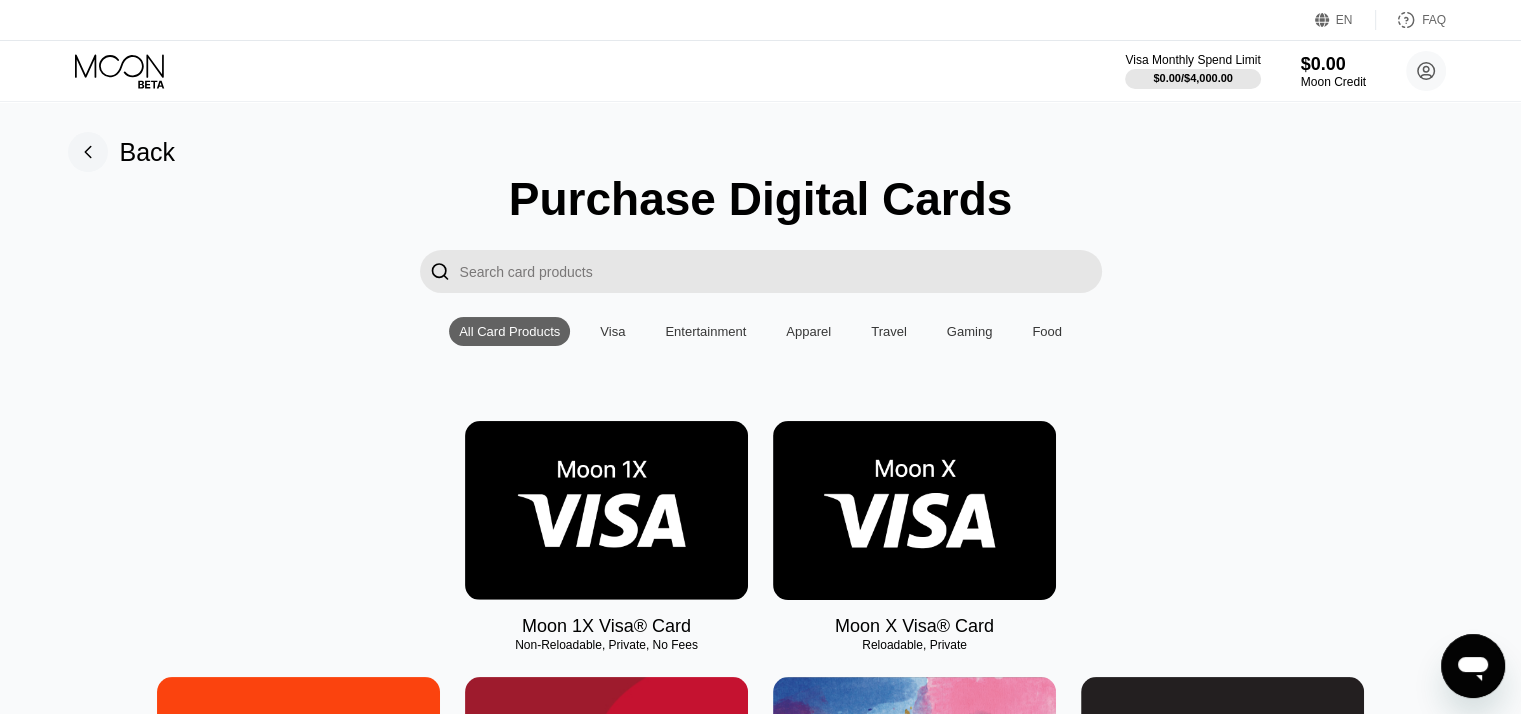 click at bounding box center (914, 510) 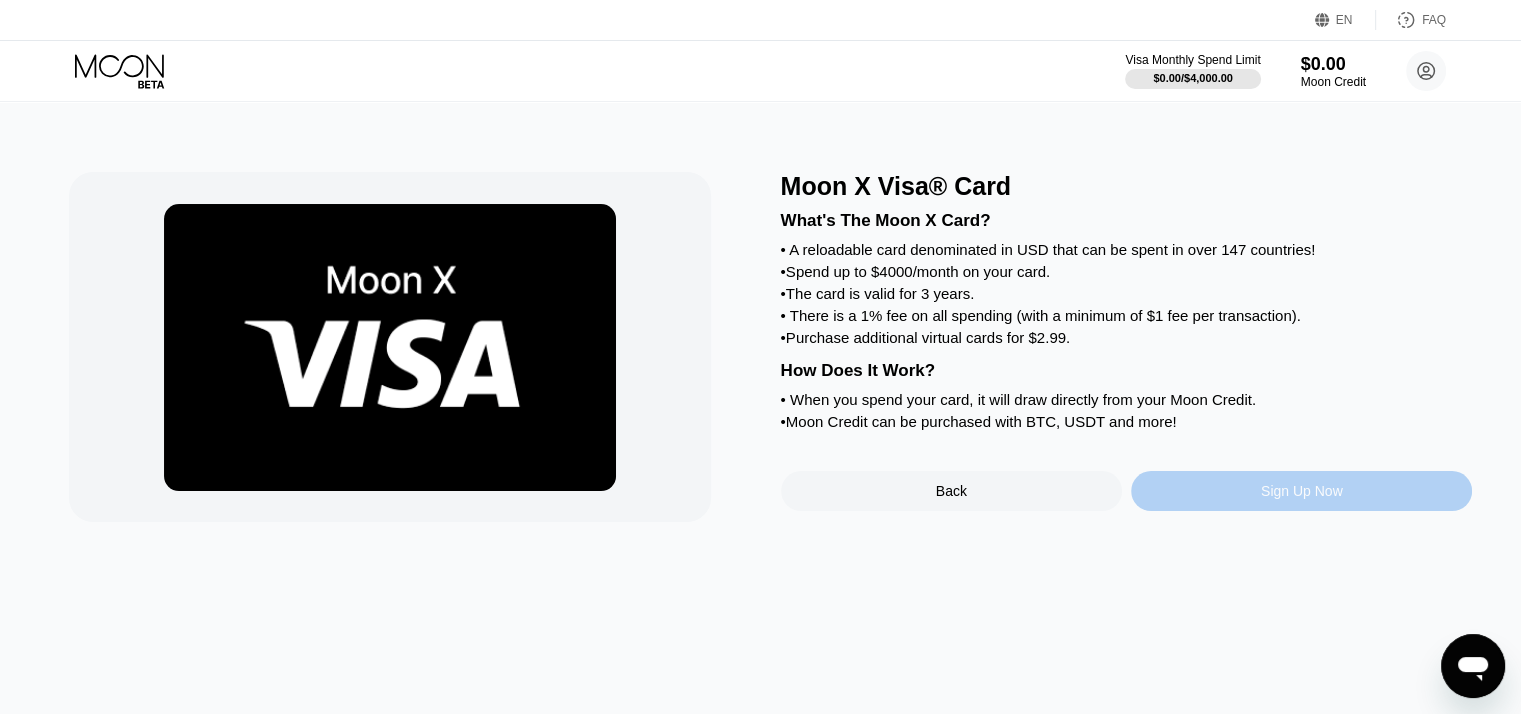 click on "Sign Up Now" at bounding box center (1301, 491) 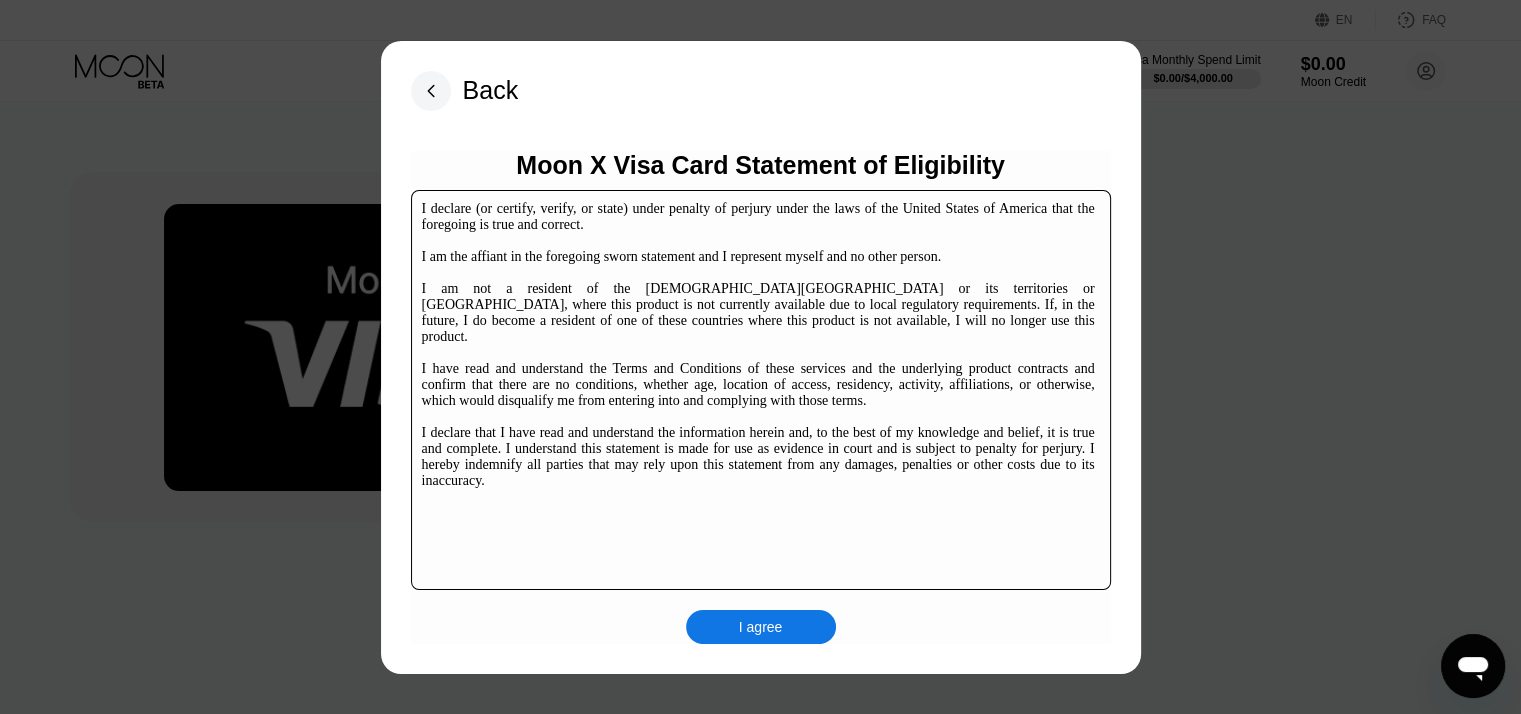 click on "I agree" at bounding box center (761, 627) 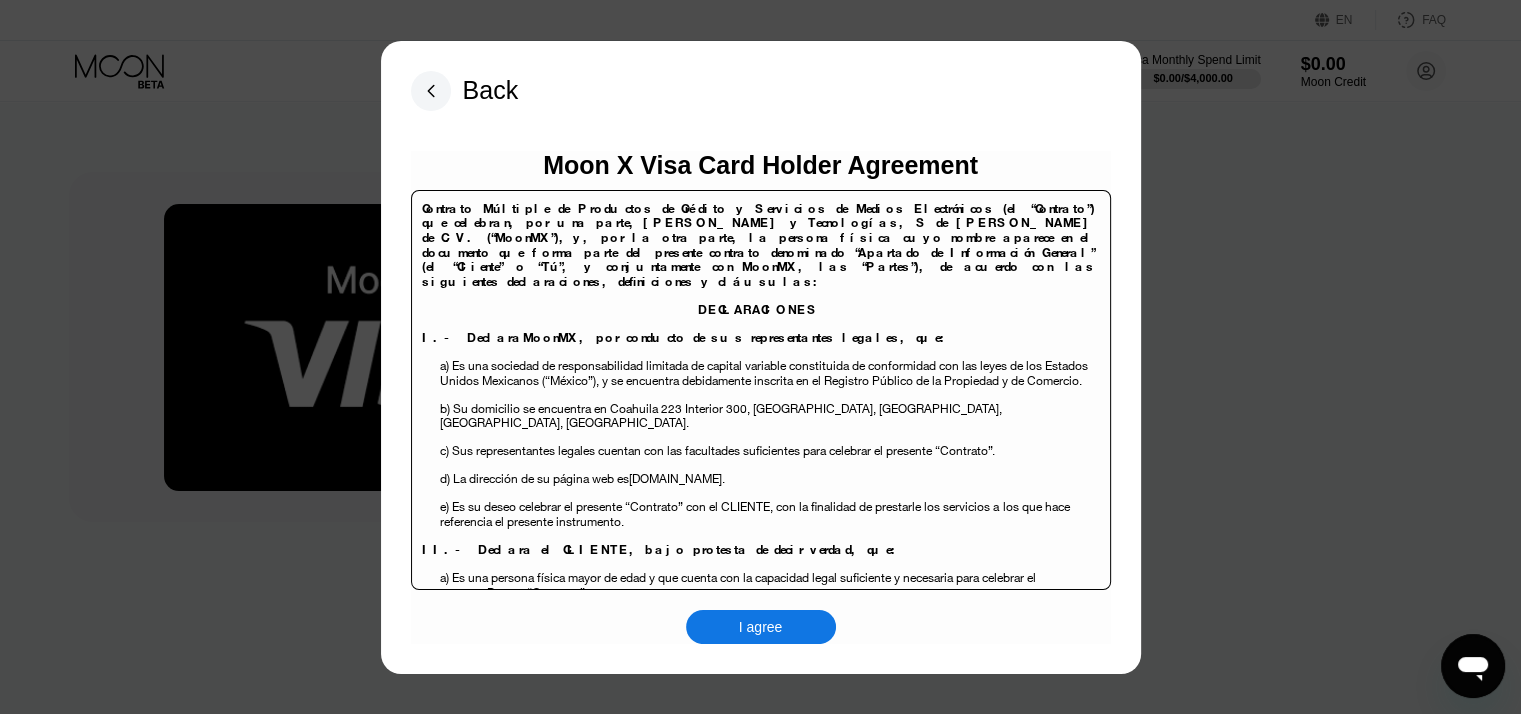 click on "I agree" at bounding box center (761, 627) 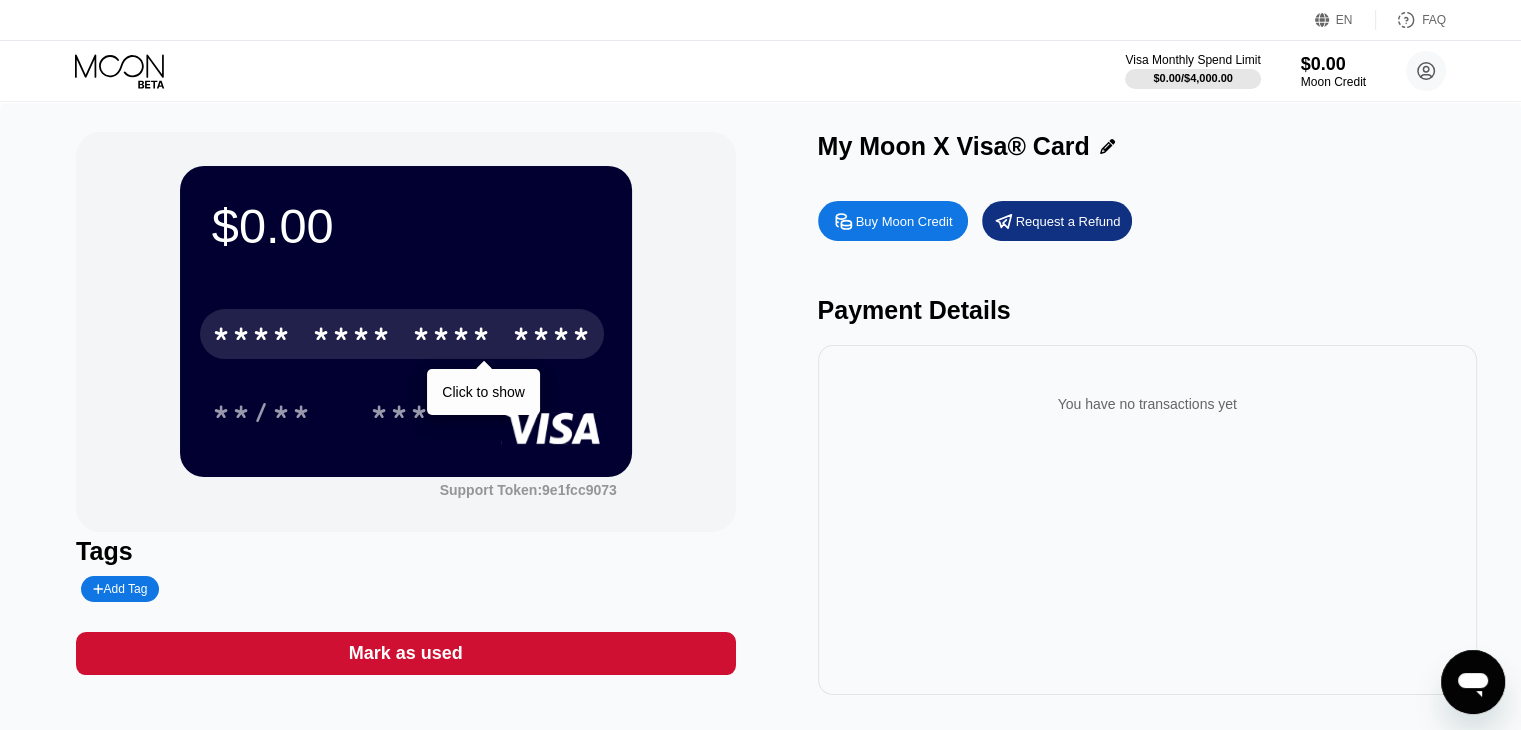 click on "* * * *" at bounding box center [452, 337] 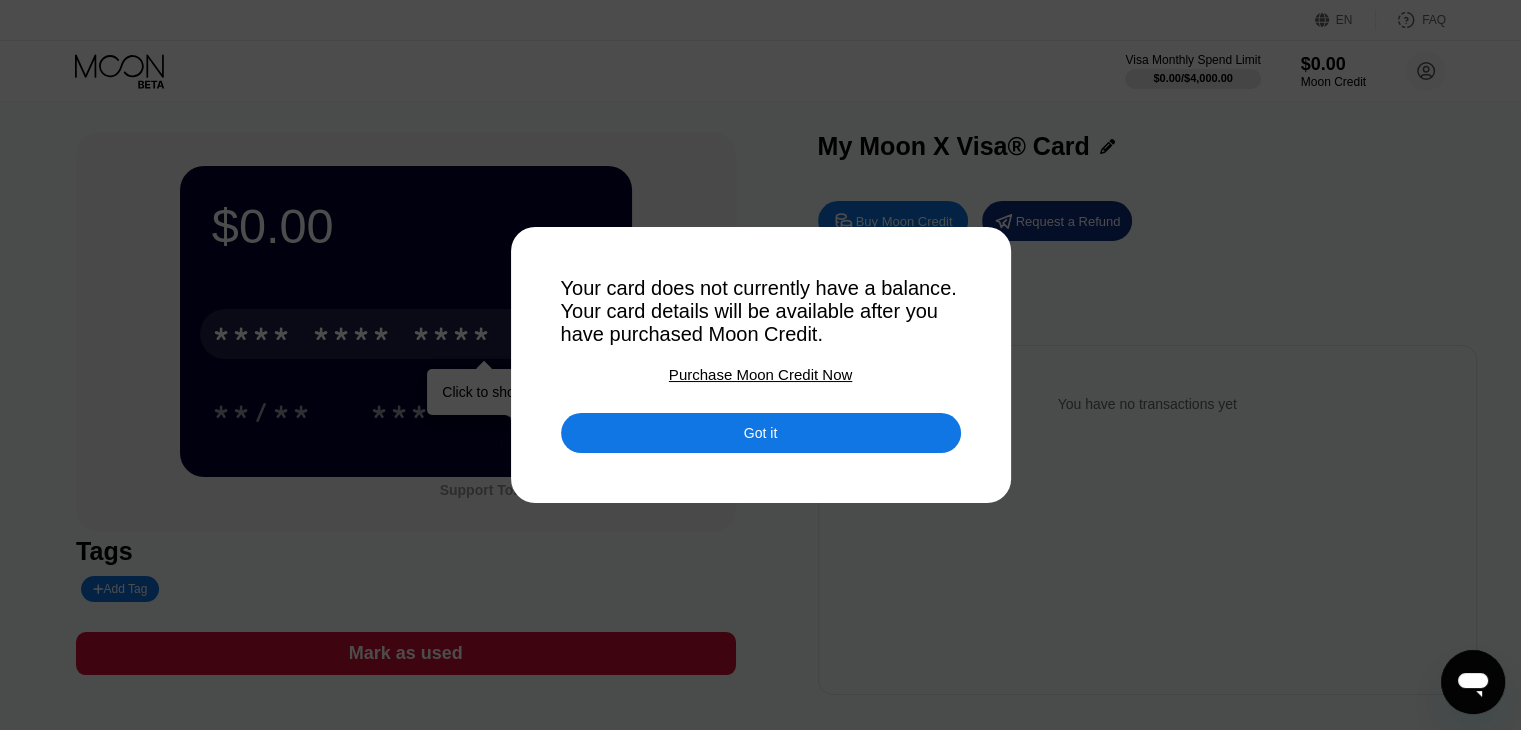 click on "Purchase Moon Credit Now" at bounding box center [760, 374] 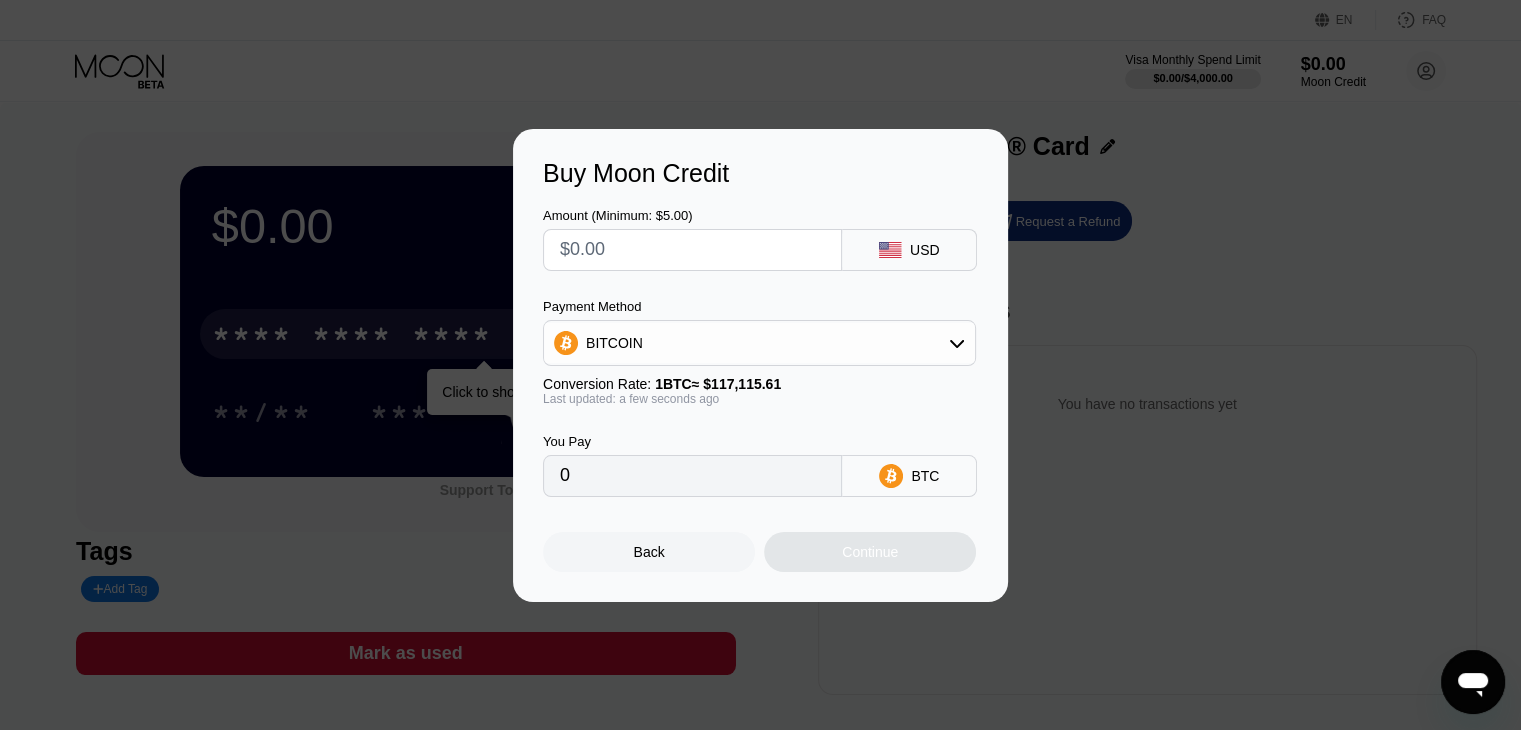 click at bounding box center (692, 250) 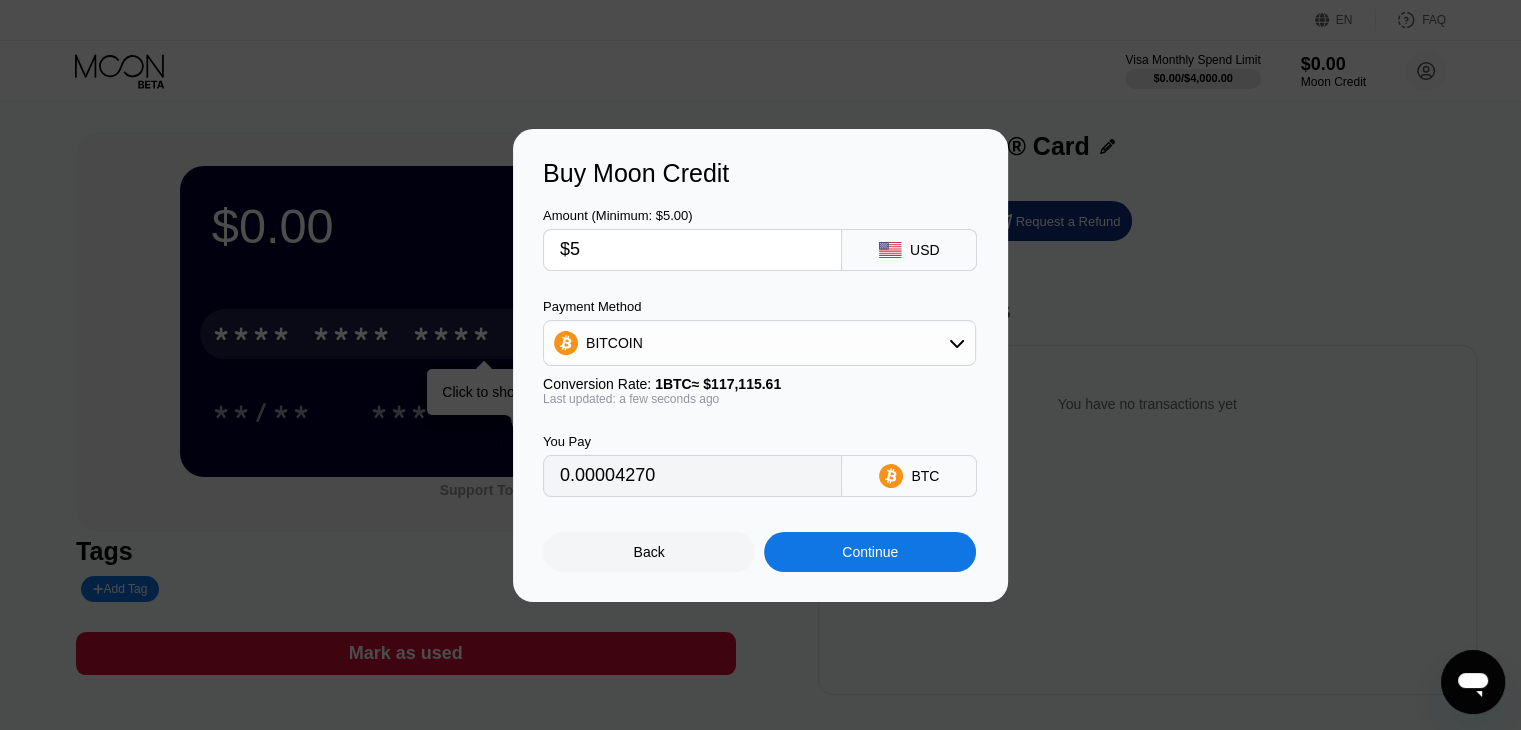 type on "0.00004270" 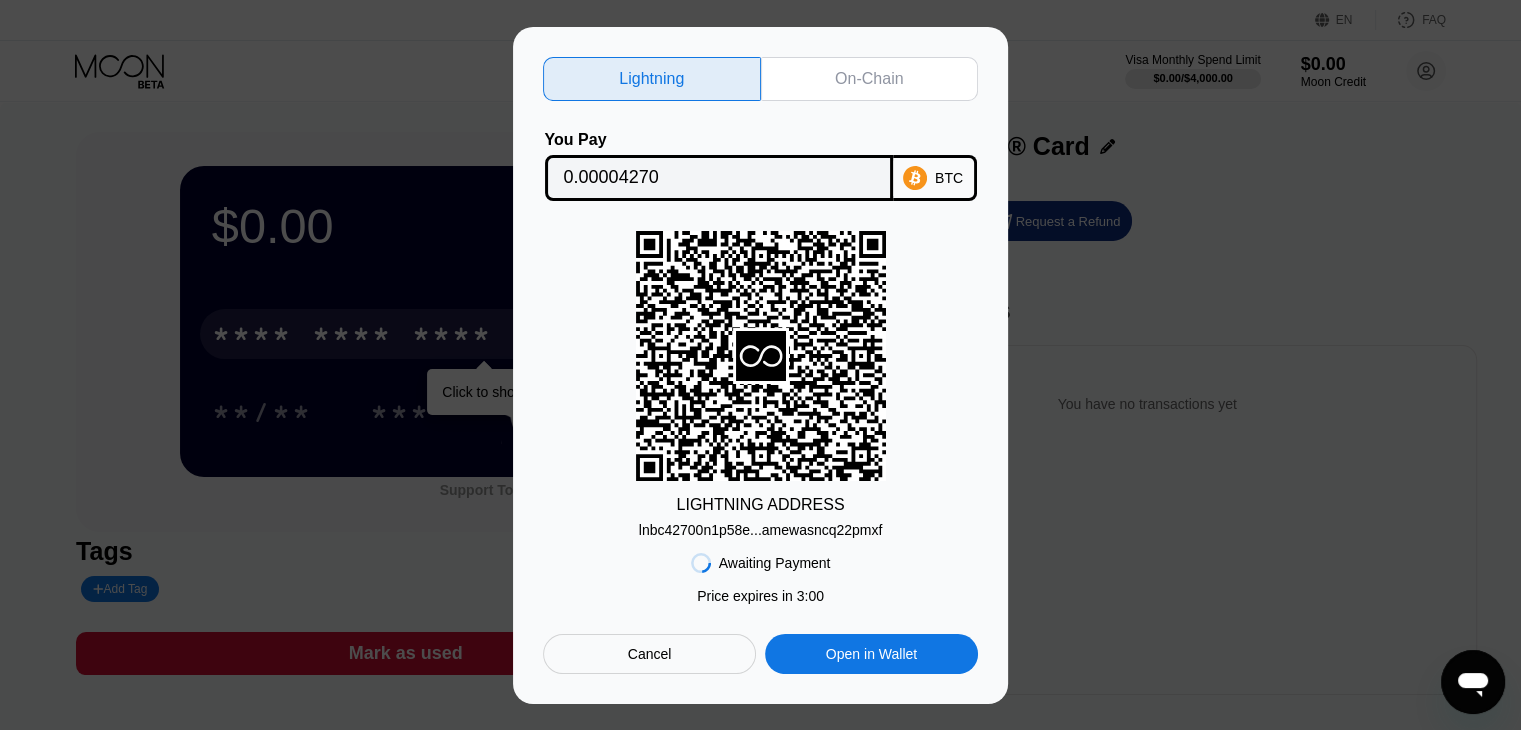 click on "lnbc42700n1p58e...amewasncq22pmxf" at bounding box center [761, 530] 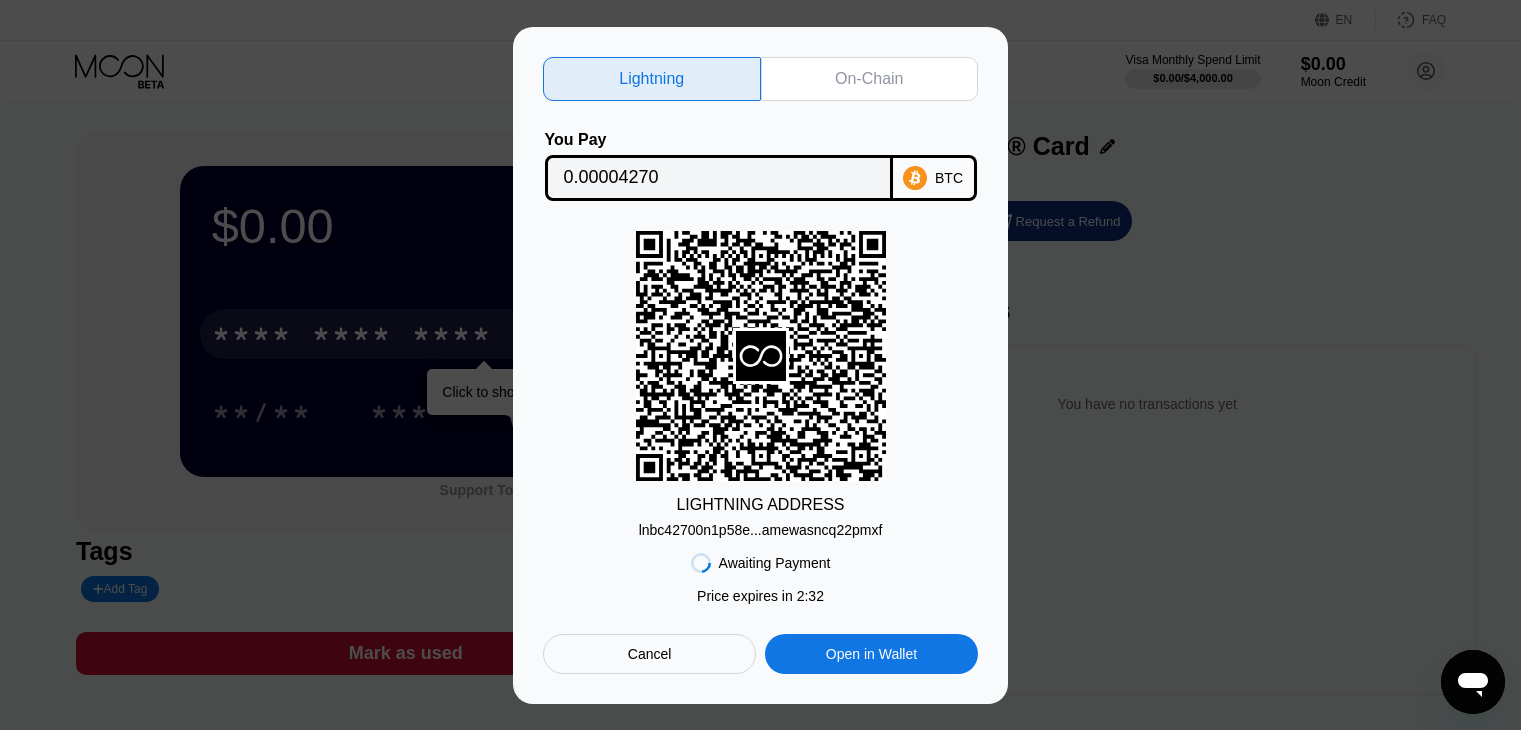 scroll, scrollTop: 0, scrollLeft: 0, axis: both 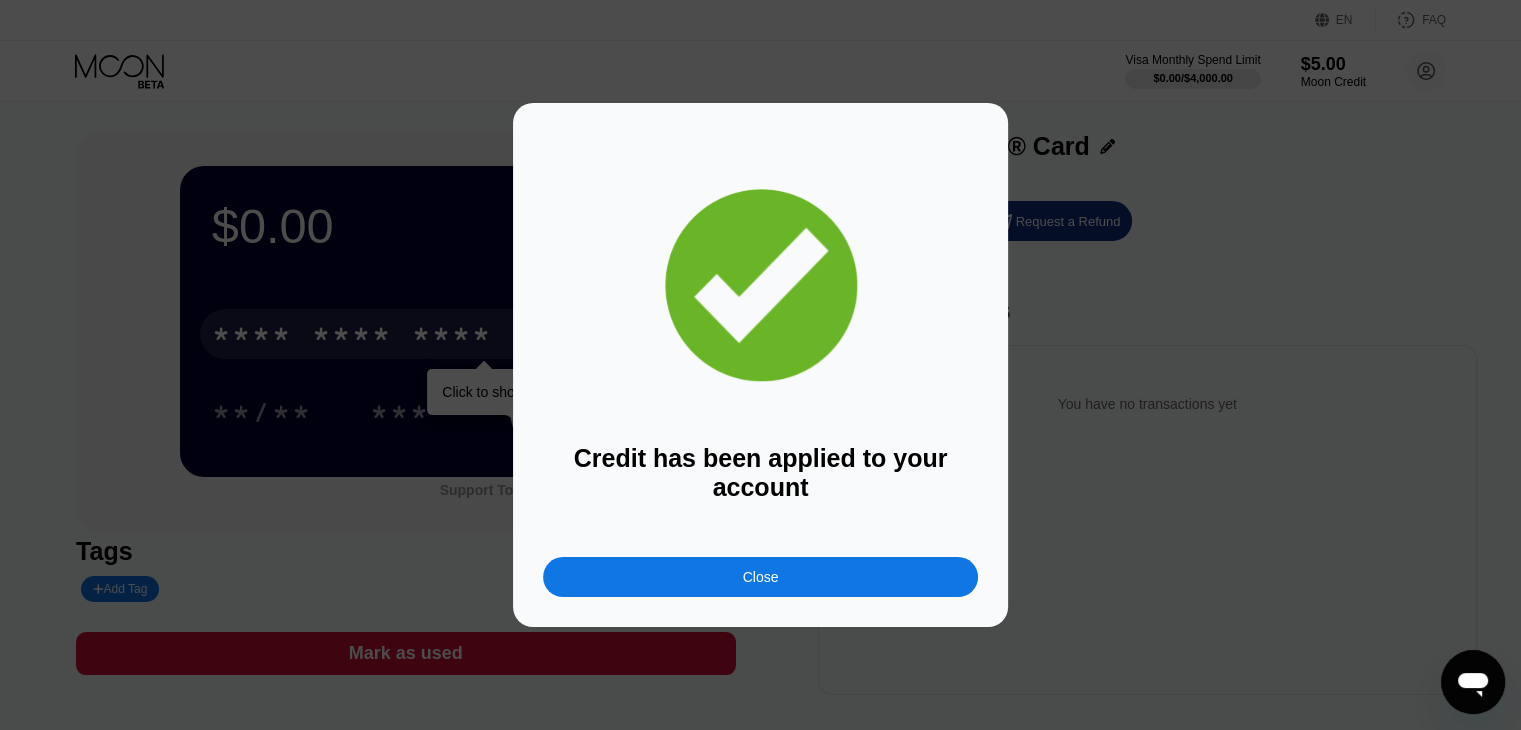click on "Close" at bounding box center [760, 577] 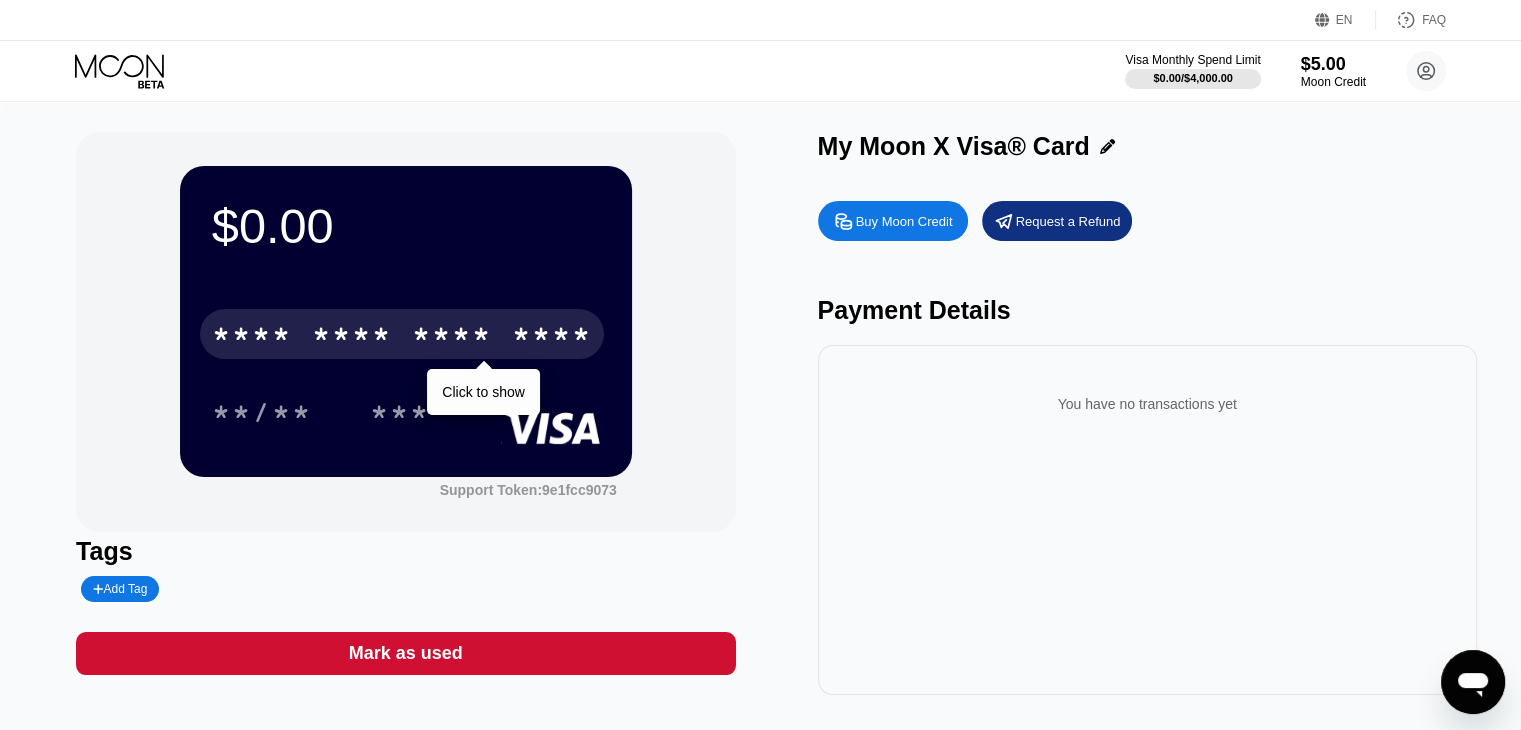 click on "* * * *" at bounding box center (452, 337) 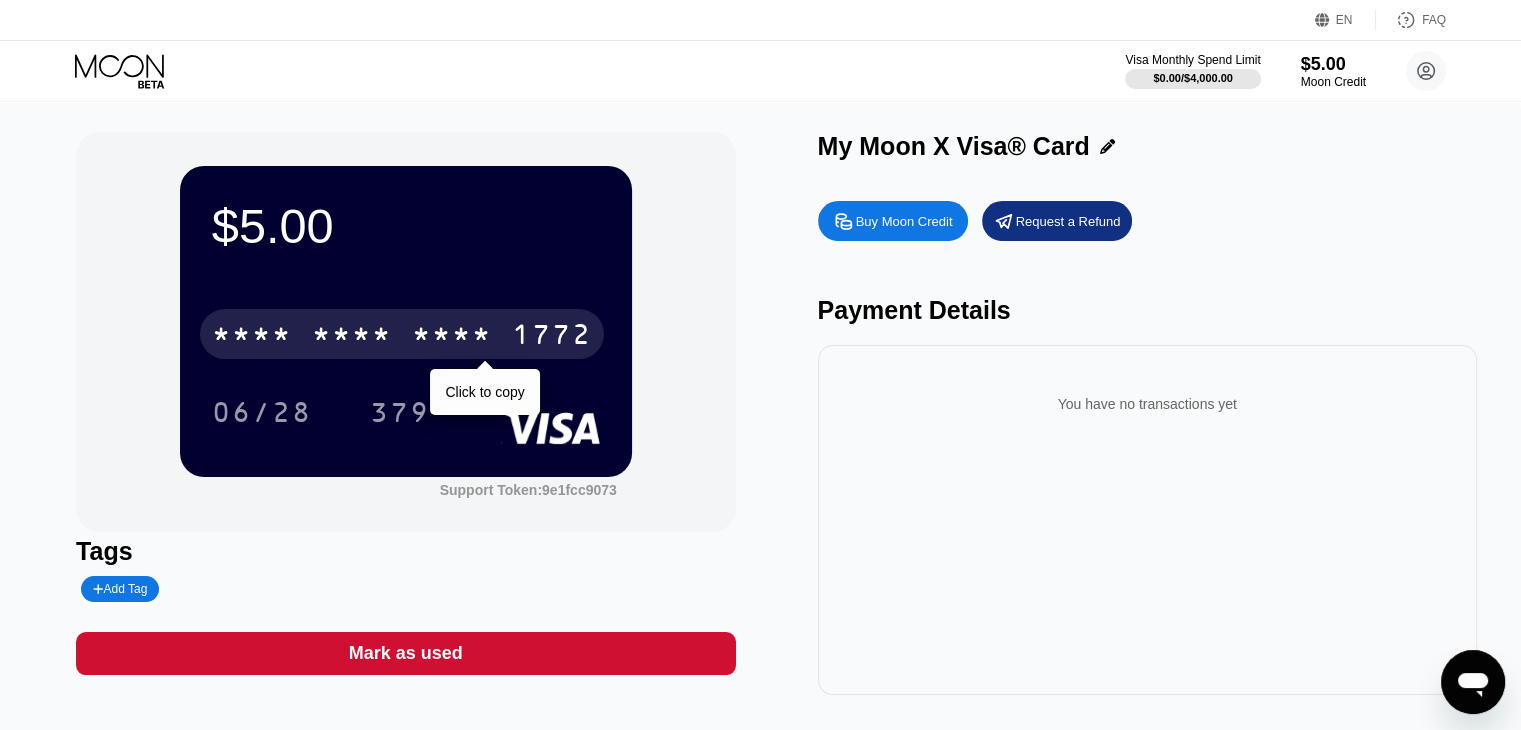 click on "* * * *" at bounding box center [452, 337] 